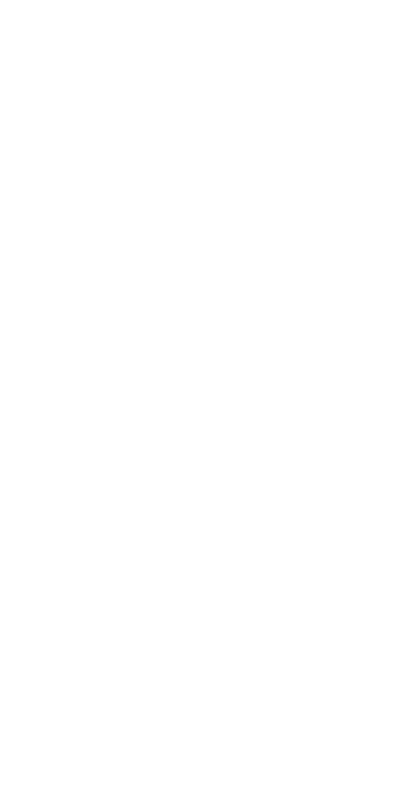 scroll, scrollTop: 0, scrollLeft: 0, axis: both 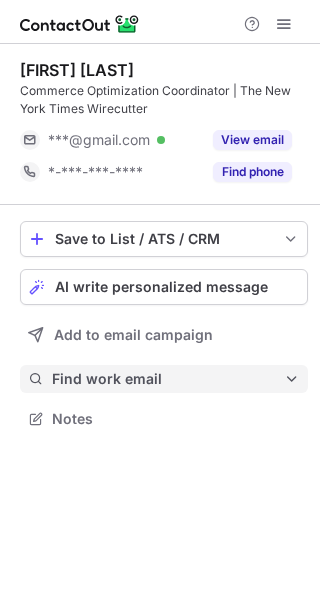 click on "Find work email" at bounding box center [164, 379] 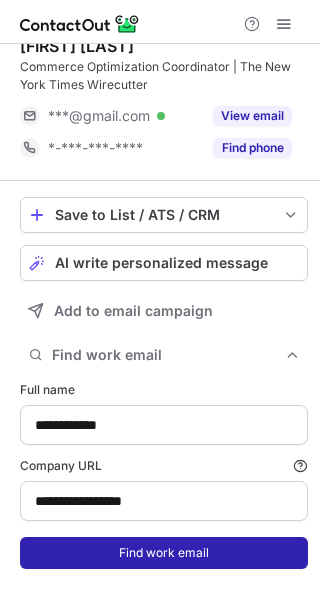 scroll, scrollTop: 61, scrollLeft: 0, axis: vertical 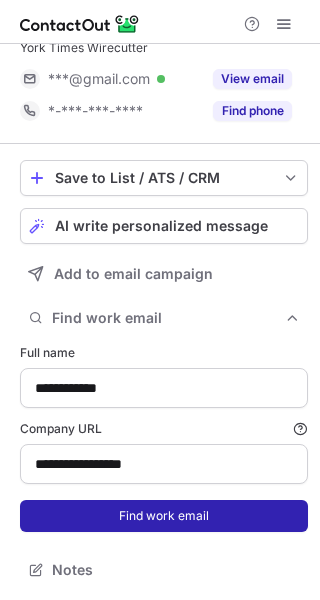 click on "Find work email" at bounding box center (164, 516) 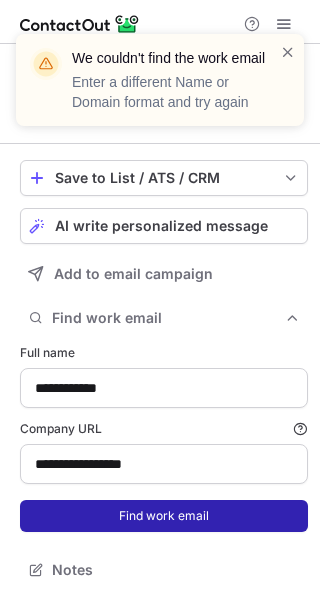 click on "Find work email" at bounding box center [164, 516] 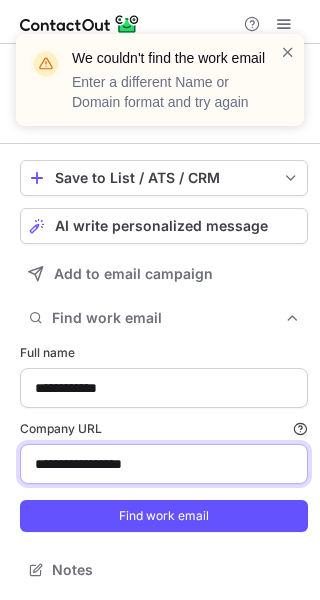 drag, startPoint x: 165, startPoint y: 460, endPoint x: -65, endPoint y: 399, distance: 237.95168 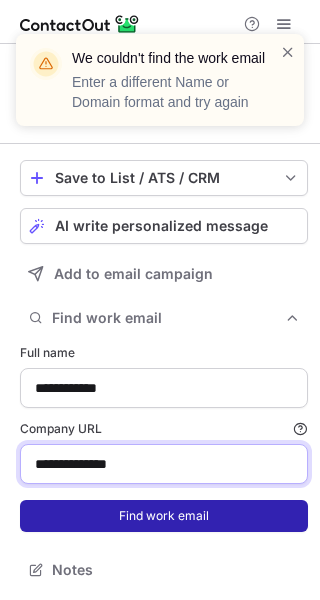 type on "**********" 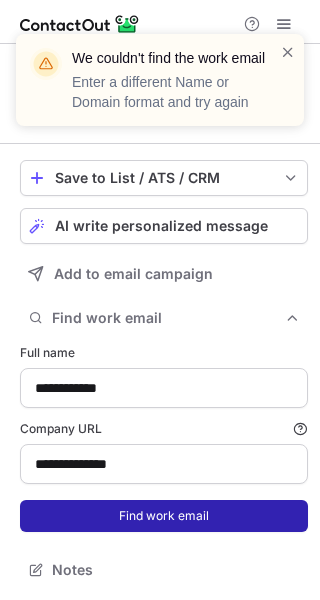 click on "Find work email" at bounding box center (164, 516) 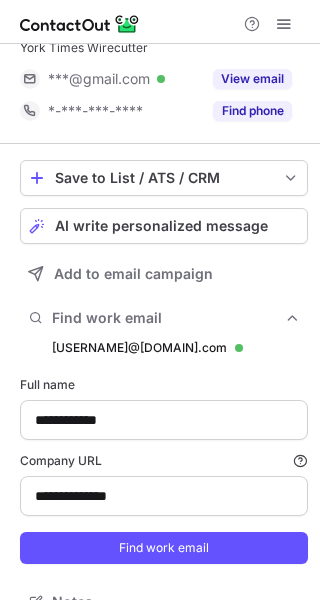 scroll, scrollTop: 10, scrollLeft: 10, axis: both 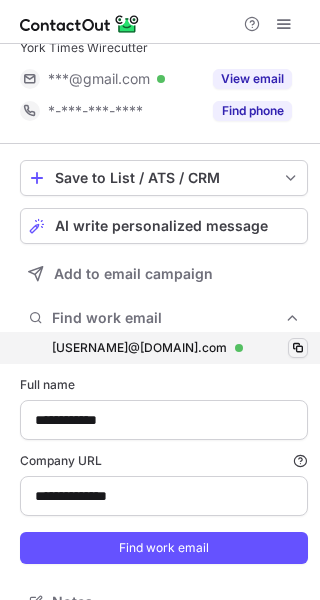 click at bounding box center [298, 348] 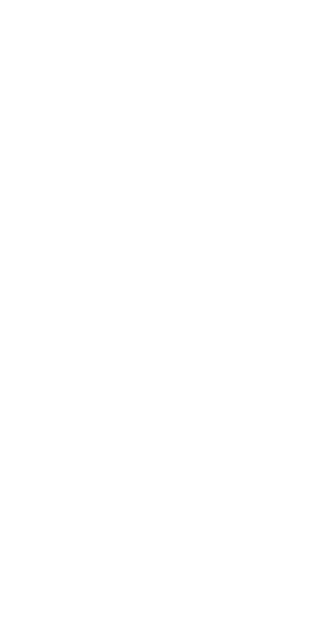 scroll, scrollTop: 0, scrollLeft: 0, axis: both 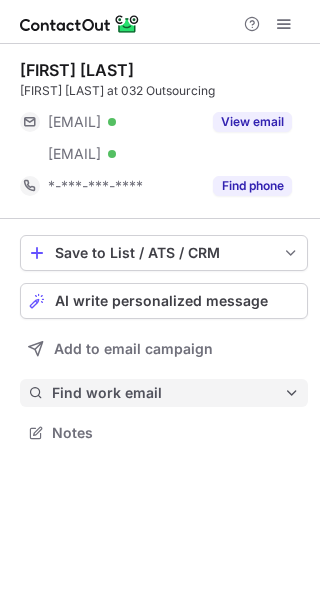 click on "Find work email" at bounding box center [168, 393] 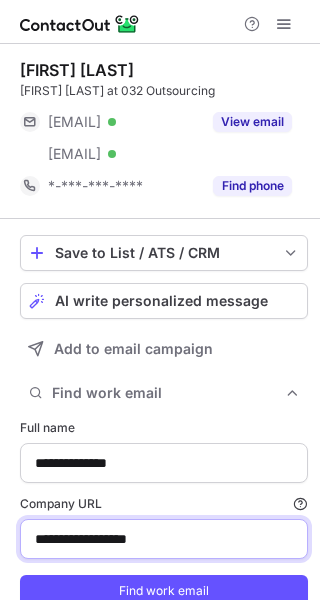 drag, startPoint x: 221, startPoint y: 546, endPoint x: -47, endPoint y: 504, distance: 271.2711 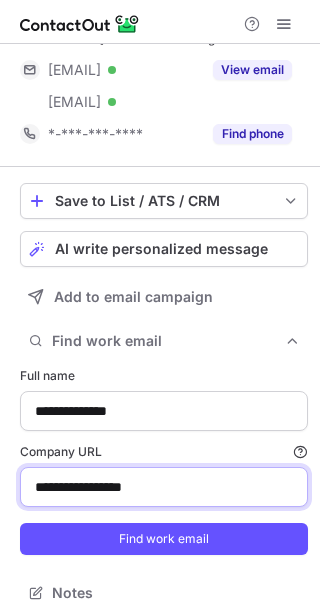 scroll, scrollTop: 75, scrollLeft: 0, axis: vertical 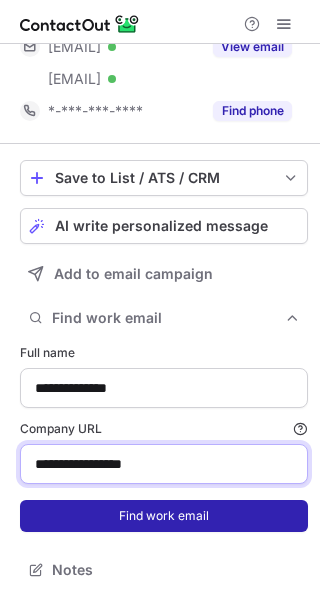 type on "**********" 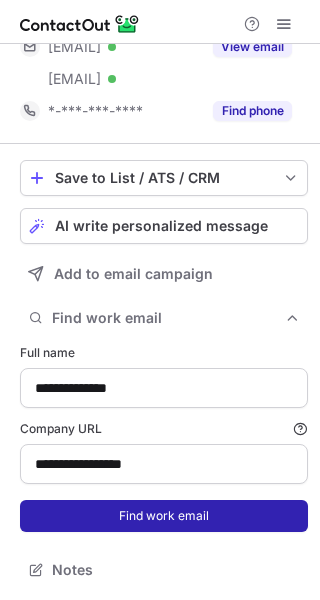 click on "Find work email" at bounding box center (164, 516) 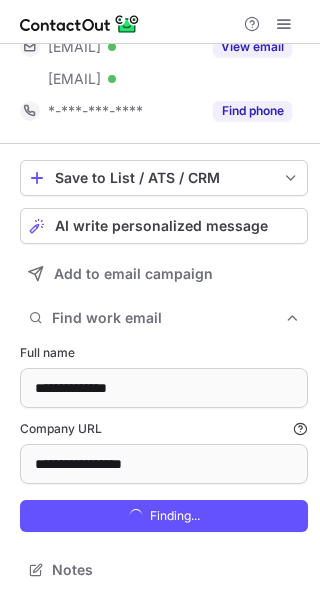 scroll, scrollTop: 10, scrollLeft: 10, axis: both 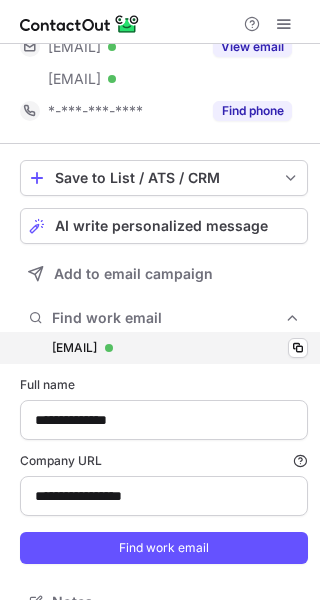 click on "kevin@kartpathmedia.com kevin@kartpathmedia.com Verified Copy" at bounding box center [164, 348] 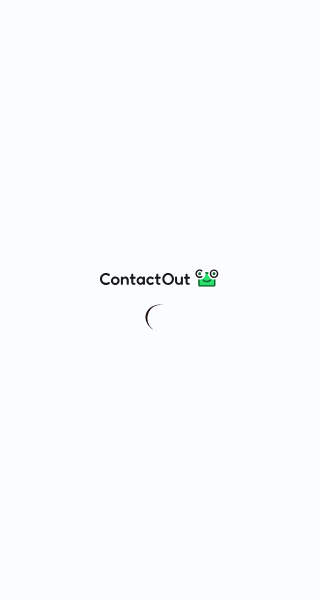 scroll, scrollTop: 0, scrollLeft: 0, axis: both 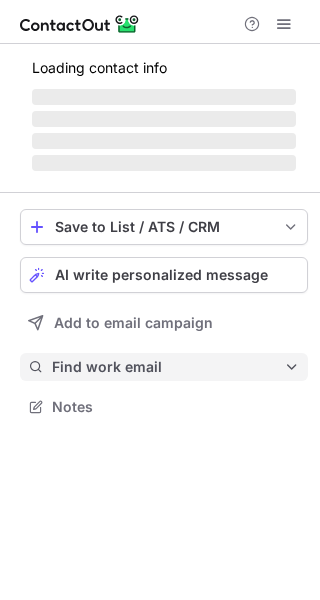 click on "Save to List / ATS / CRM List Select Lever Connect Greenhouse Connect Salesforce Connect Hubspot Connect Bullhorn Connect Zapier (100+ Applications) Connect Request a new integration AI write personalized message Add to email campaign Find work email Notes" at bounding box center (164, 315) 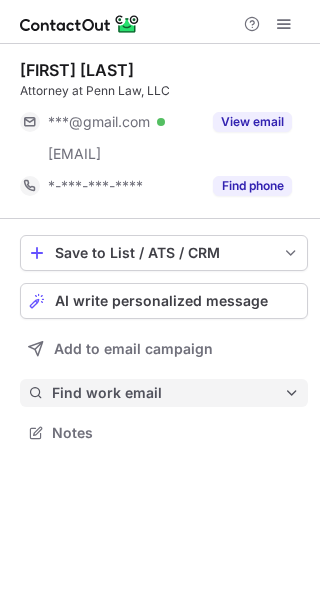 click on "Find work email" at bounding box center [168, 393] 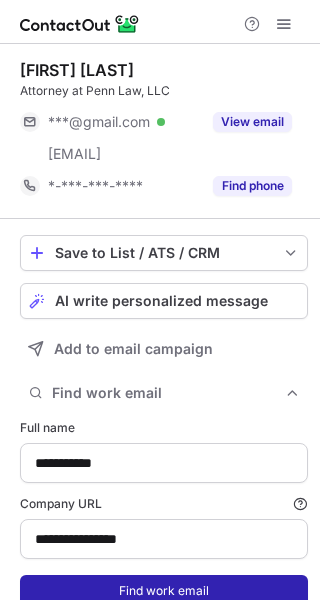 scroll, scrollTop: 75, scrollLeft: 0, axis: vertical 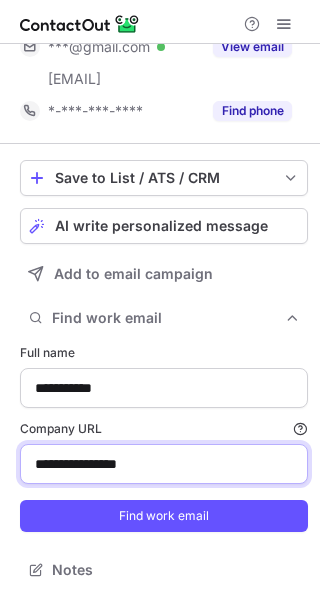 drag, startPoint x: 181, startPoint y: 474, endPoint x: 36, endPoint y: 452, distance: 146.65947 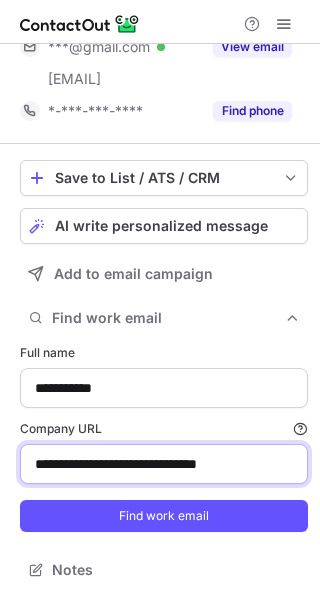 click on "**********" at bounding box center (164, 464) 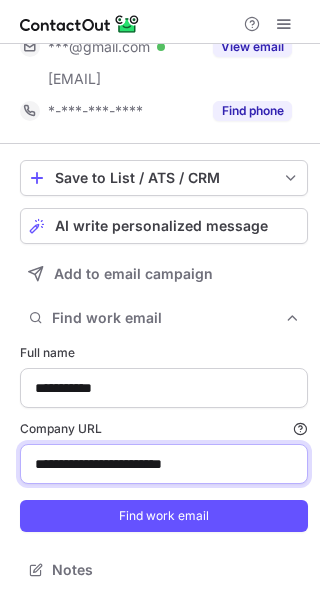 drag, startPoint x: 88, startPoint y: 462, endPoint x: -667, endPoint y: 374, distance: 760.1112 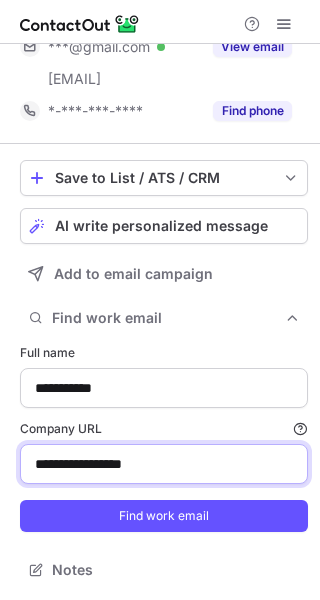 click on "**********" at bounding box center (164, 464) 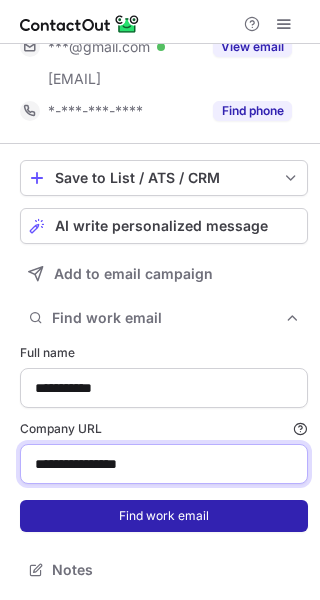type on "**********" 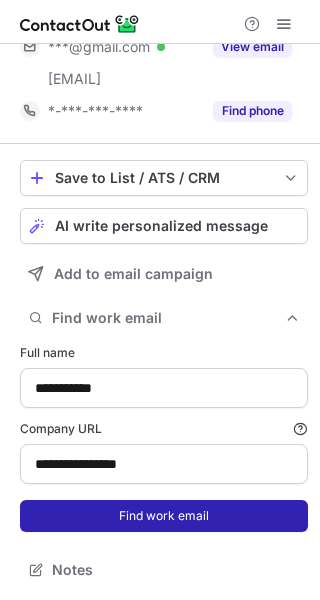 click on "Find work email" at bounding box center [164, 516] 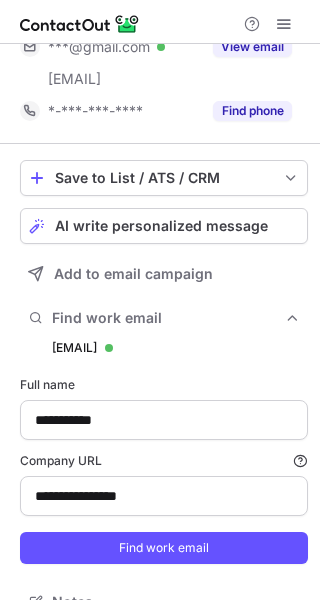 scroll, scrollTop: 10, scrollLeft: 10, axis: both 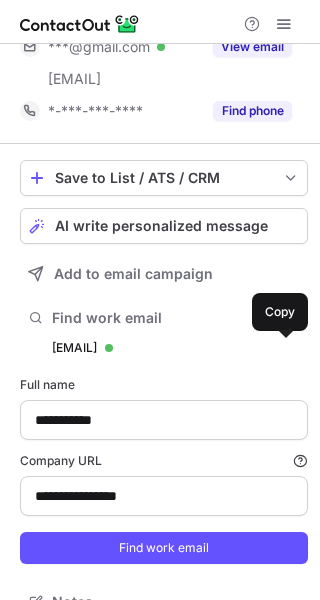 drag, startPoint x: 279, startPoint y: 349, endPoint x: 233, endPoint y: 394, distance: 64.3506 